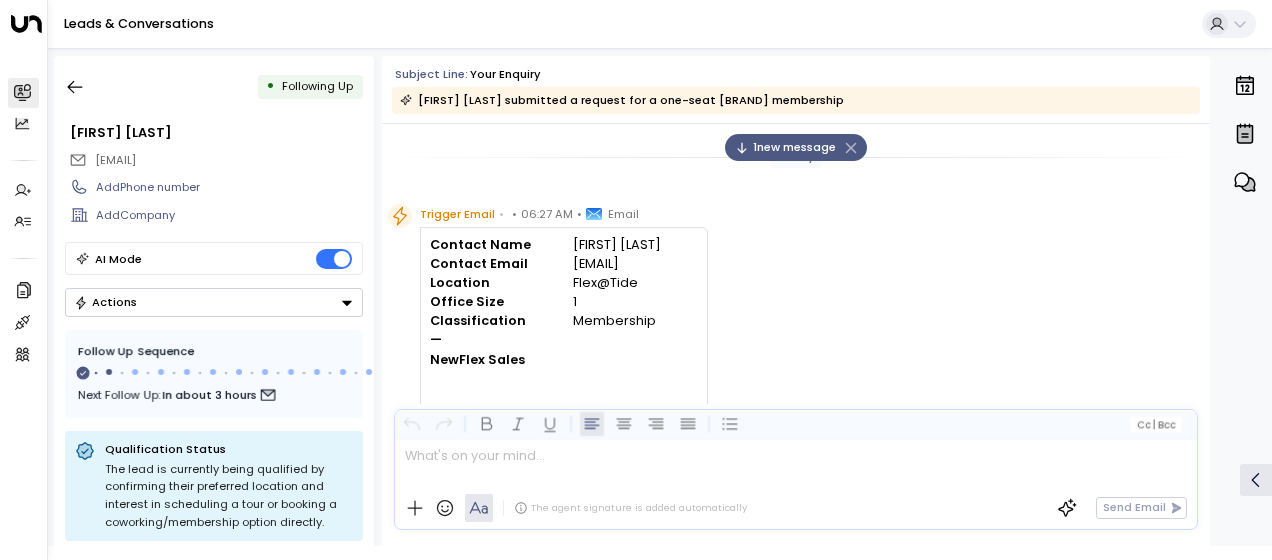 scroll, scrollTop: 0, scrollLeft: 0, axis: both 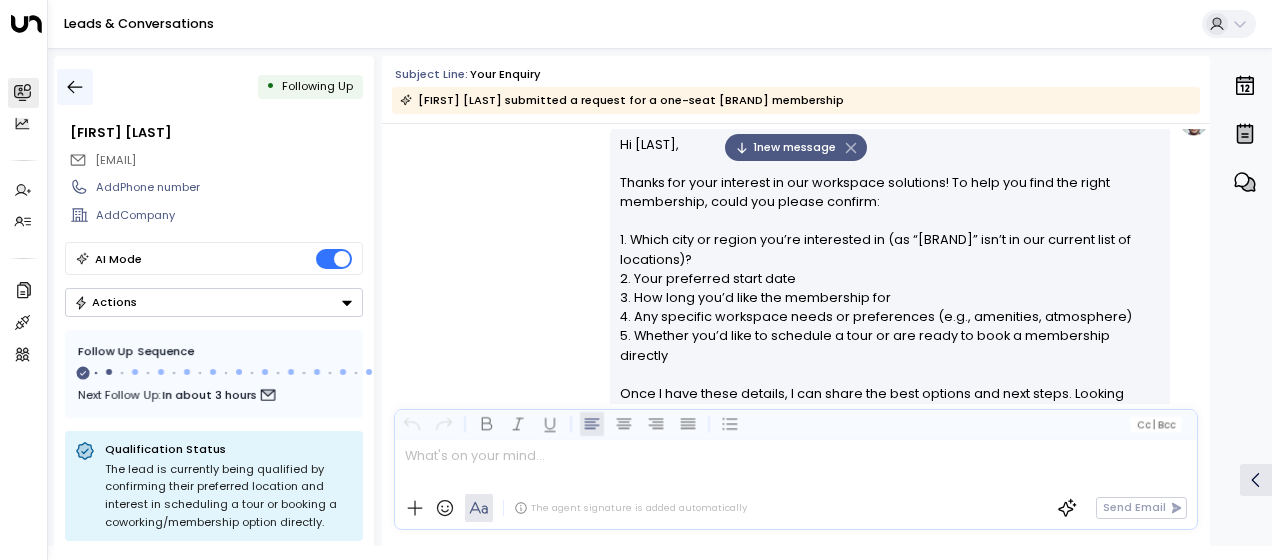 click at bounding box center (75, 87) 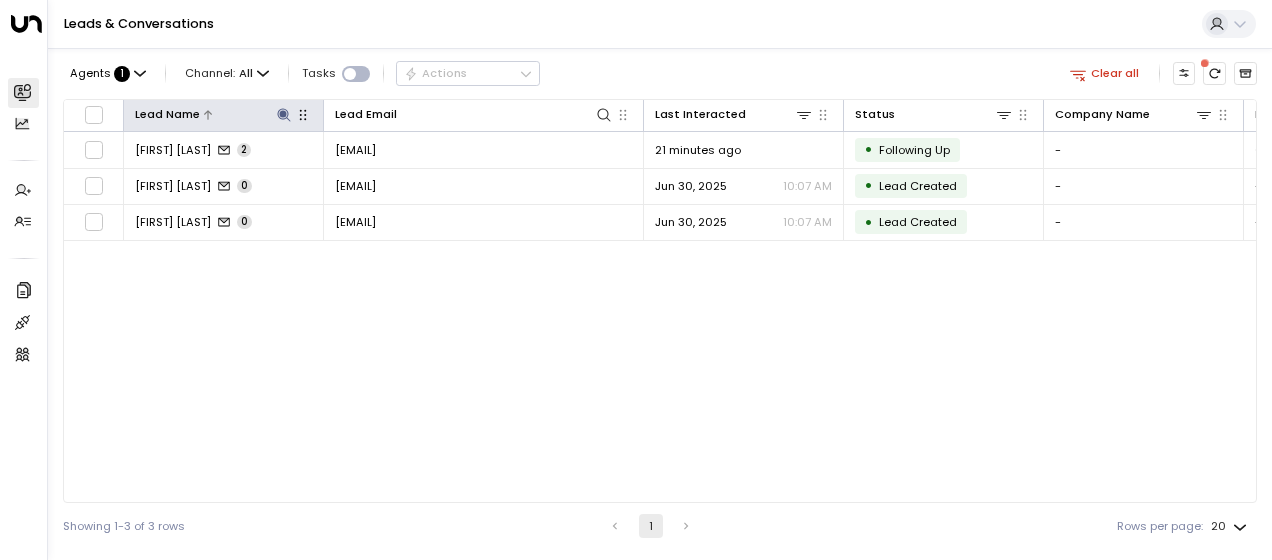 click at bounding box center (283, 114) 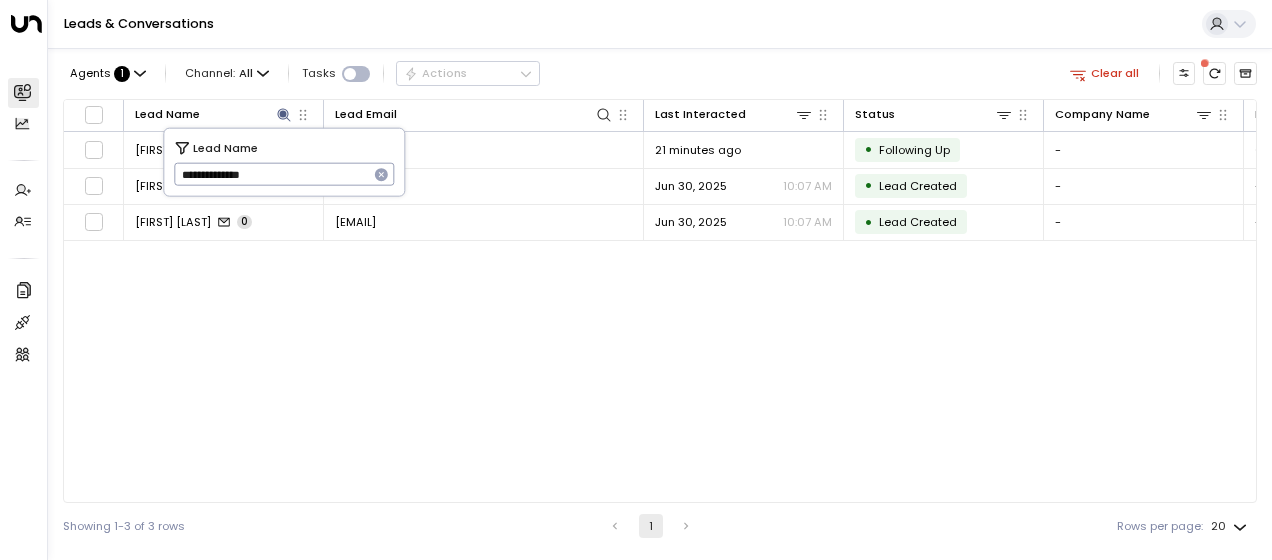 click on "**********" at bounding box center [271, 174] 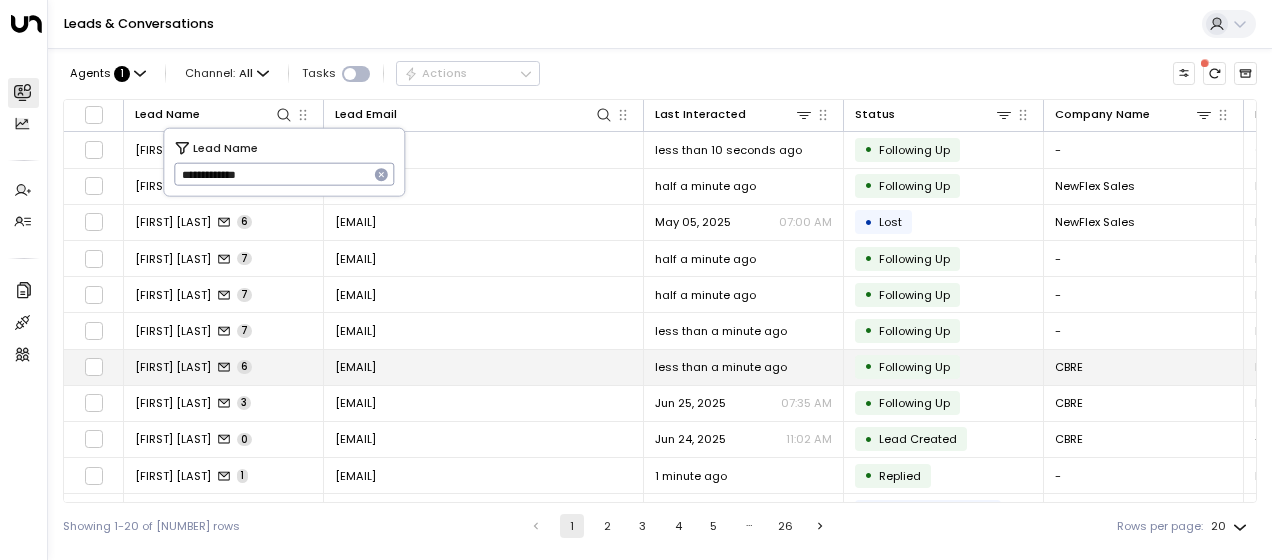 type on "**********" 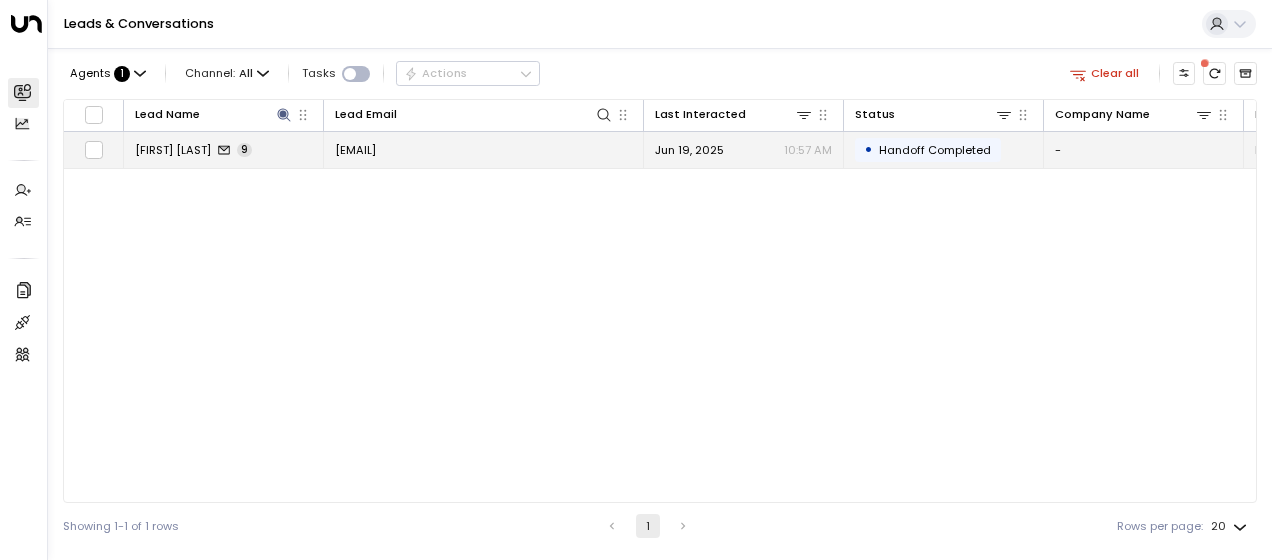 click on "[EMAIL]" at bounding box center (355, 150) 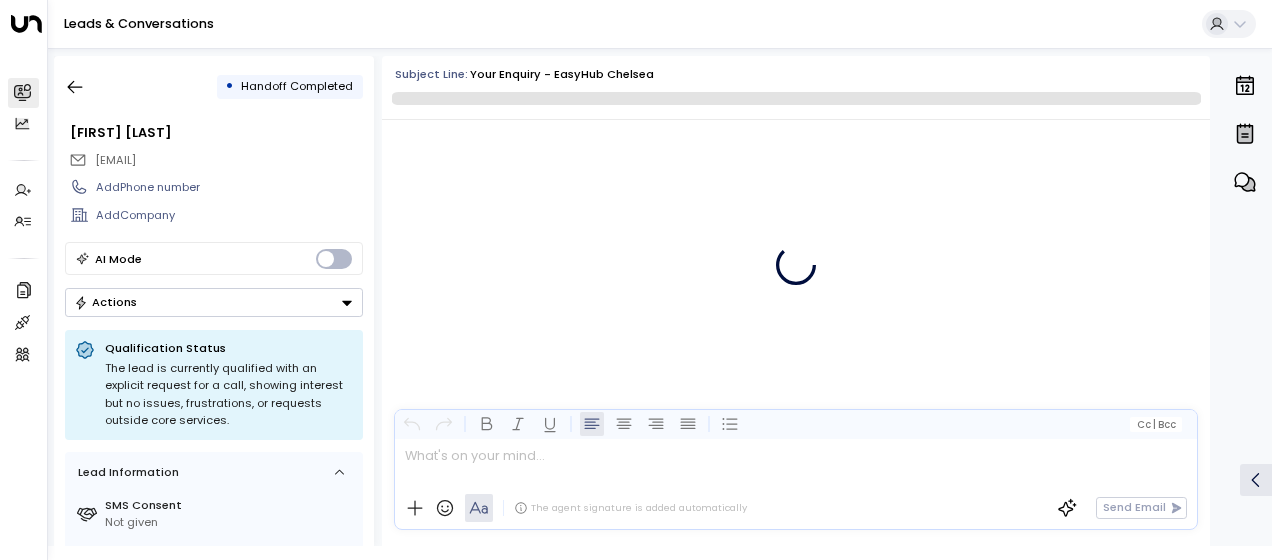 scroll, scrollTop: 5234, scrollLeft: 0, axis: vertical 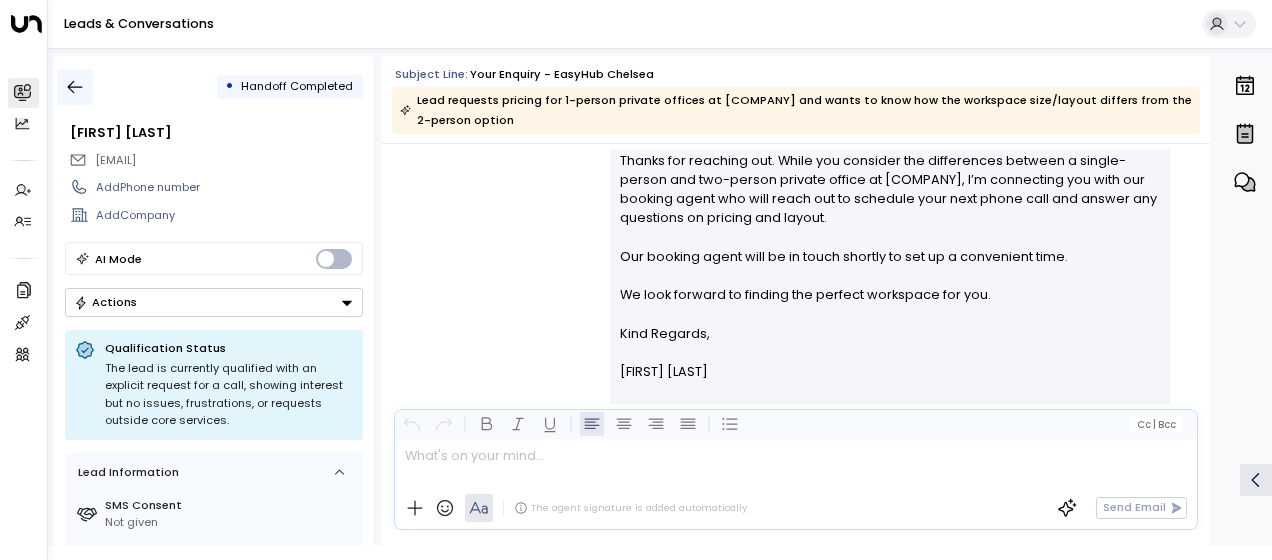 click at bounding box center (75, 87) 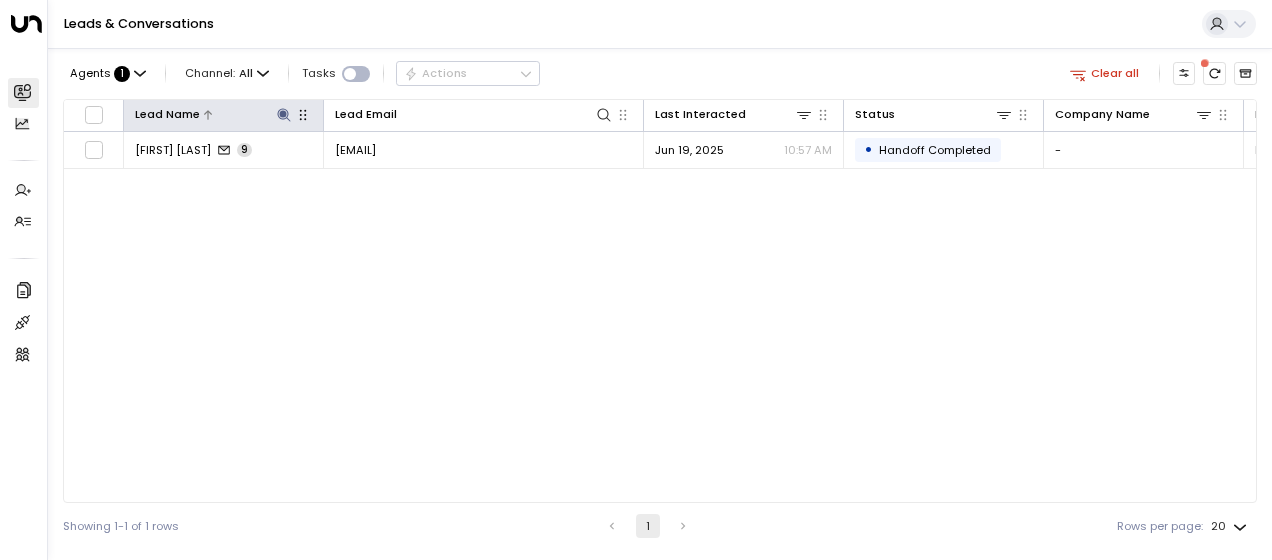 click at bounding box center [283, 114] 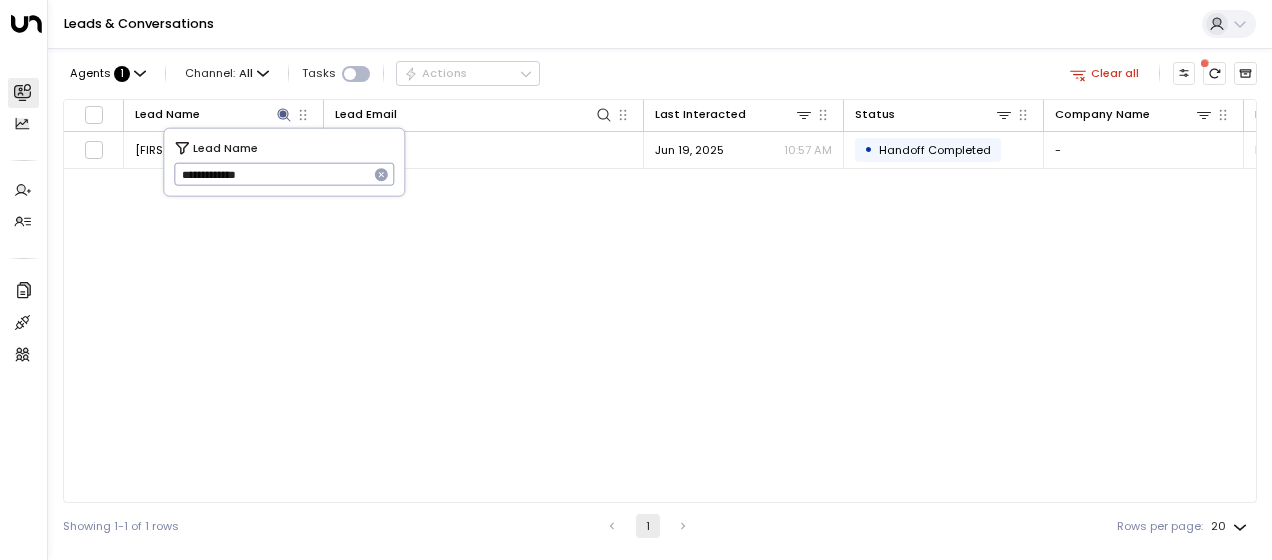 click on "**********" at bounding box center (271, 174) 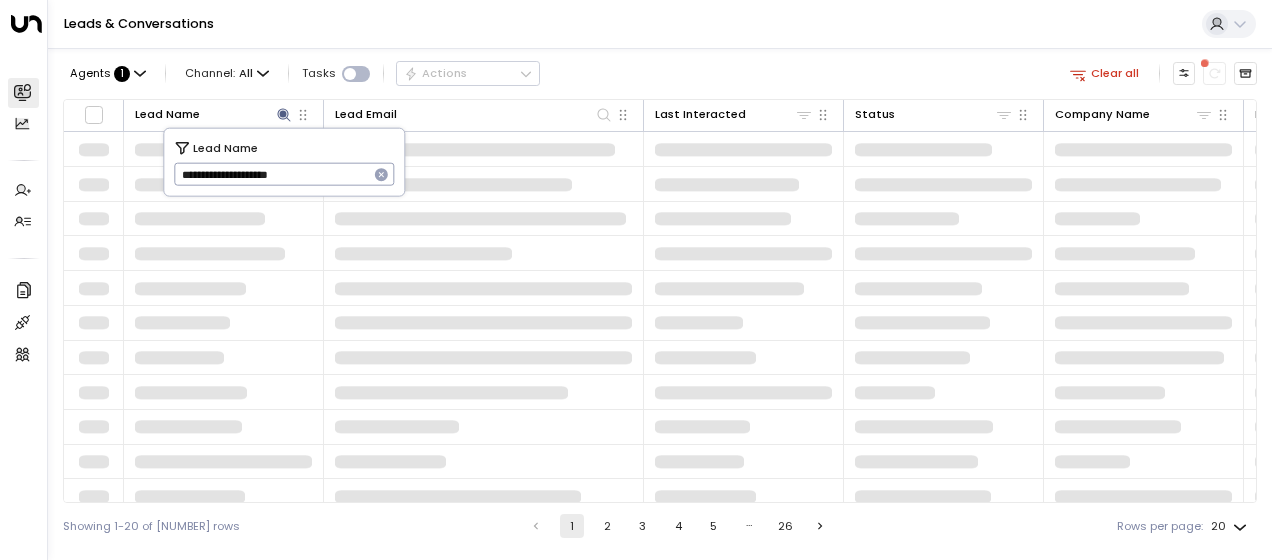 click at bounding box center [382, 175] 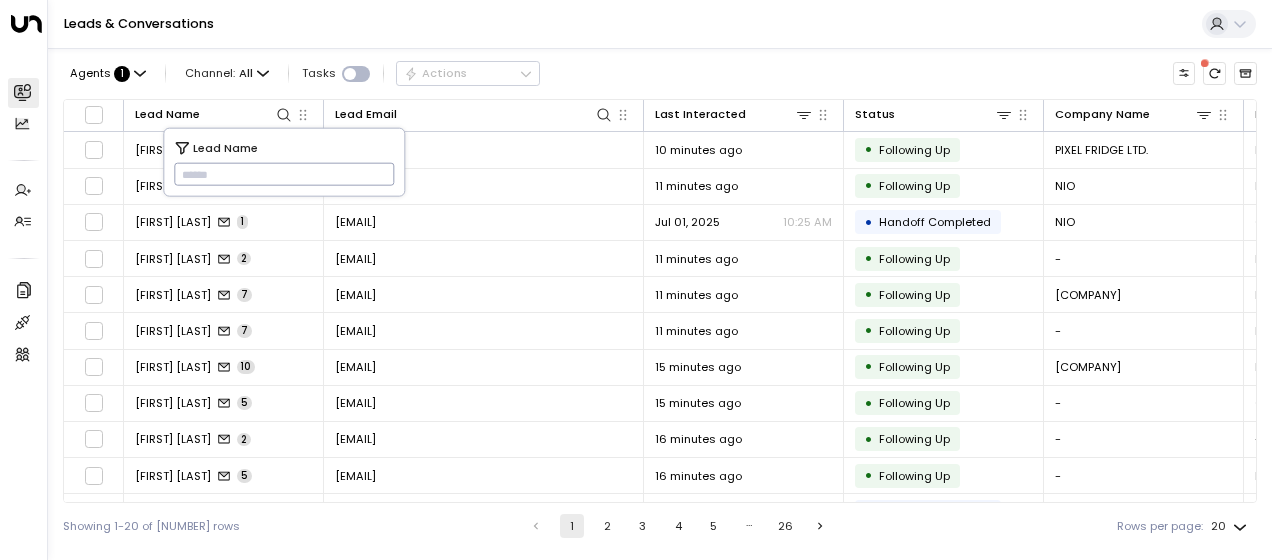 paste on "**********" 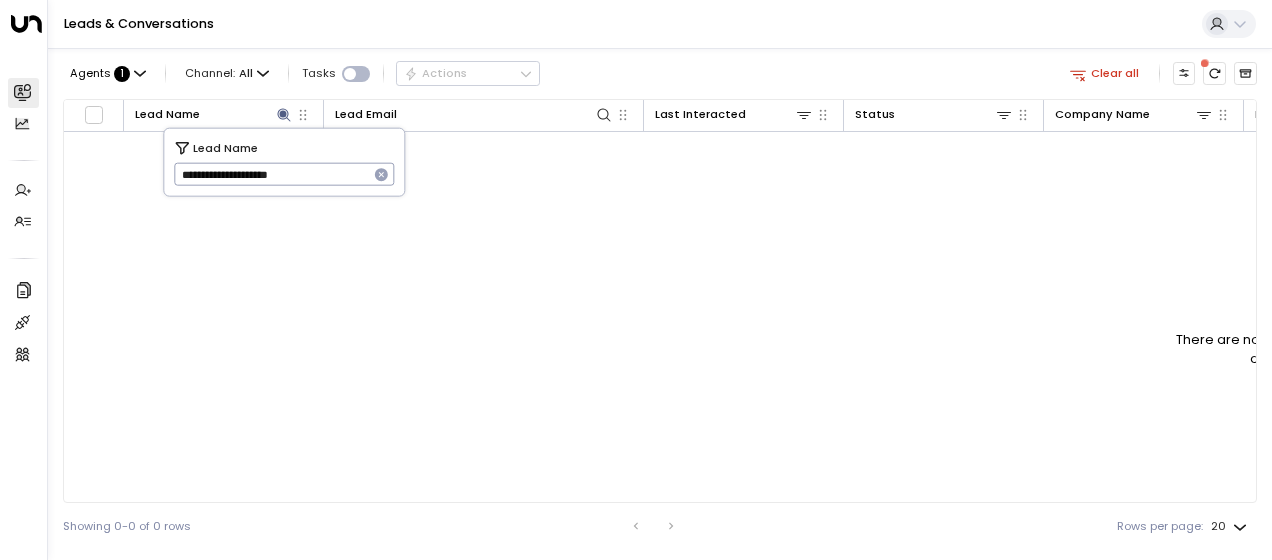 click on "**********" at bounding box center (271, 174) 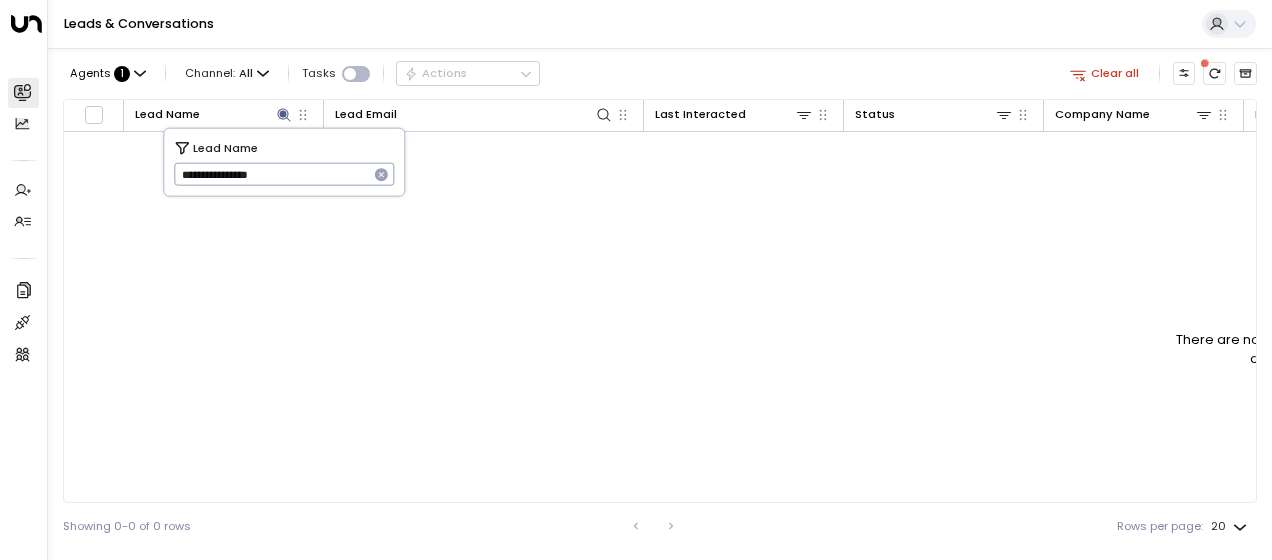 type on "**********" 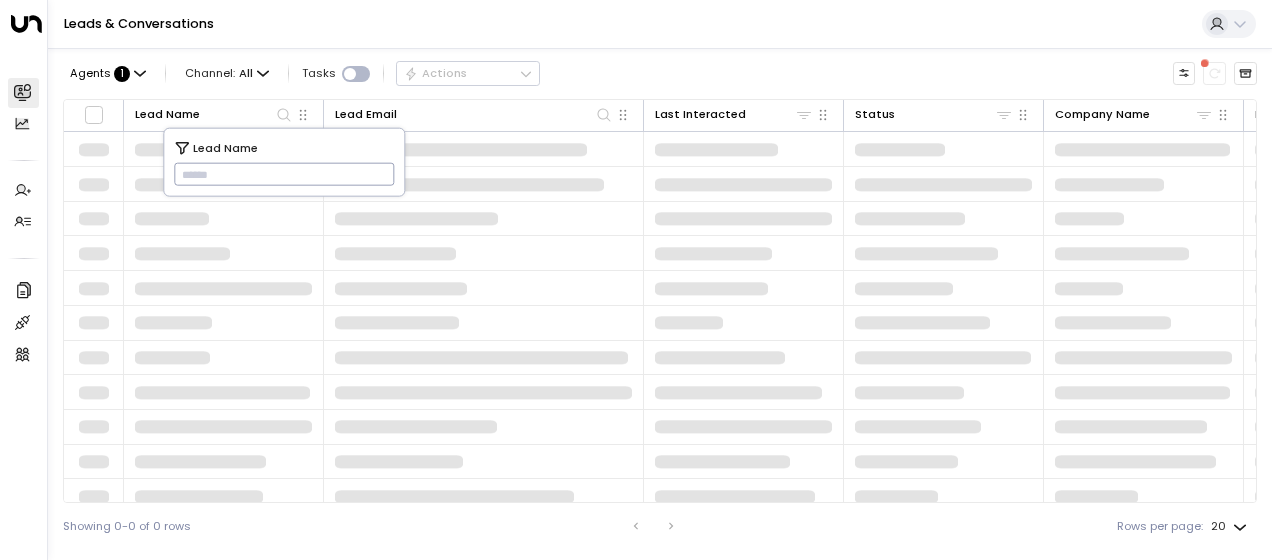 click at bounding box center [284, 174] 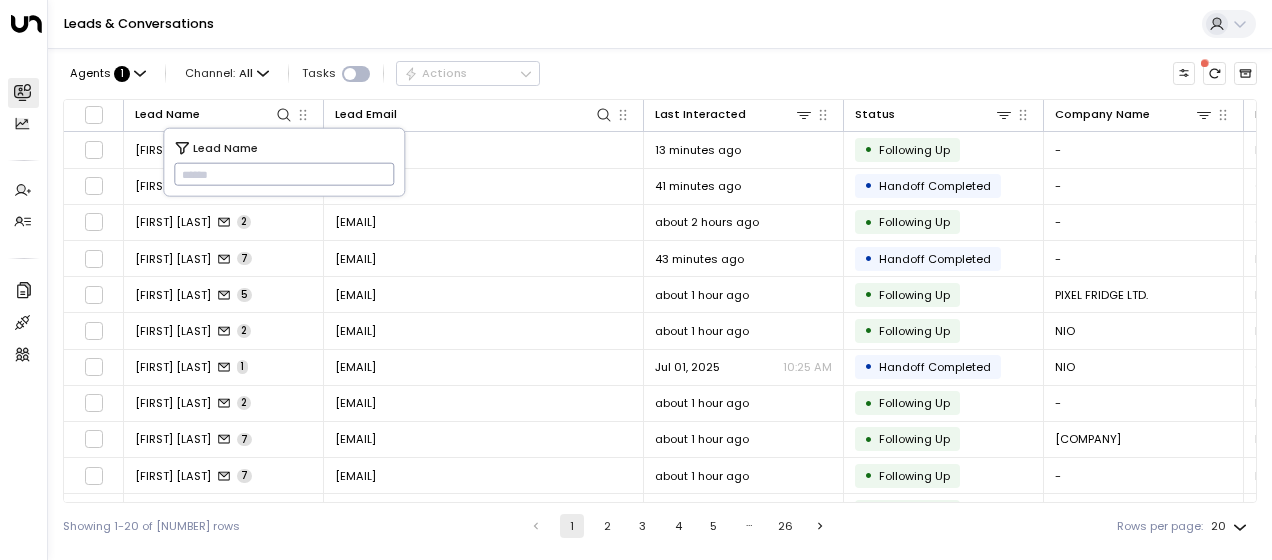 drag, startPoint x: 191, startPoint y: 173, endPoint x: 592, endPoint y: 60, distance: 416.61734 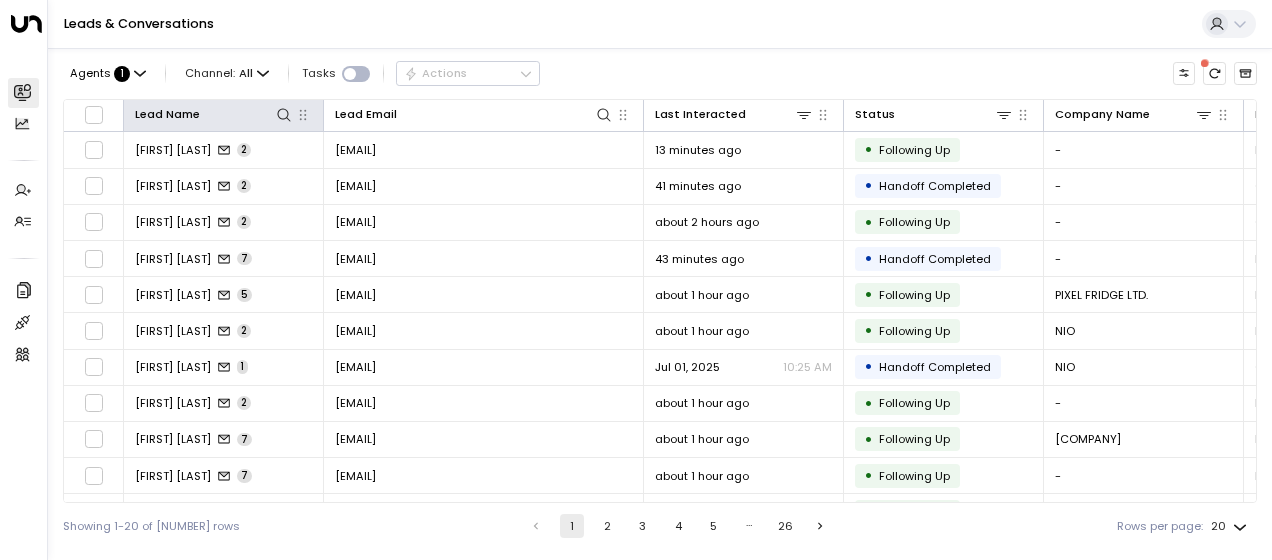 click on "Lead Name" at bounding box center (224, 116) 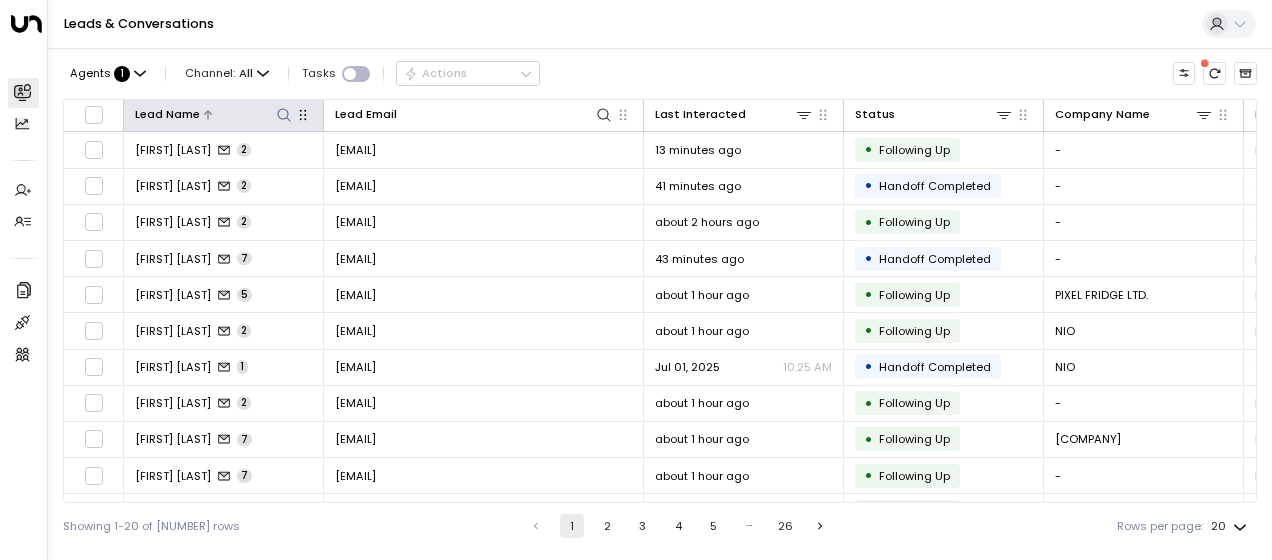 click at bounding box center (284, 115) 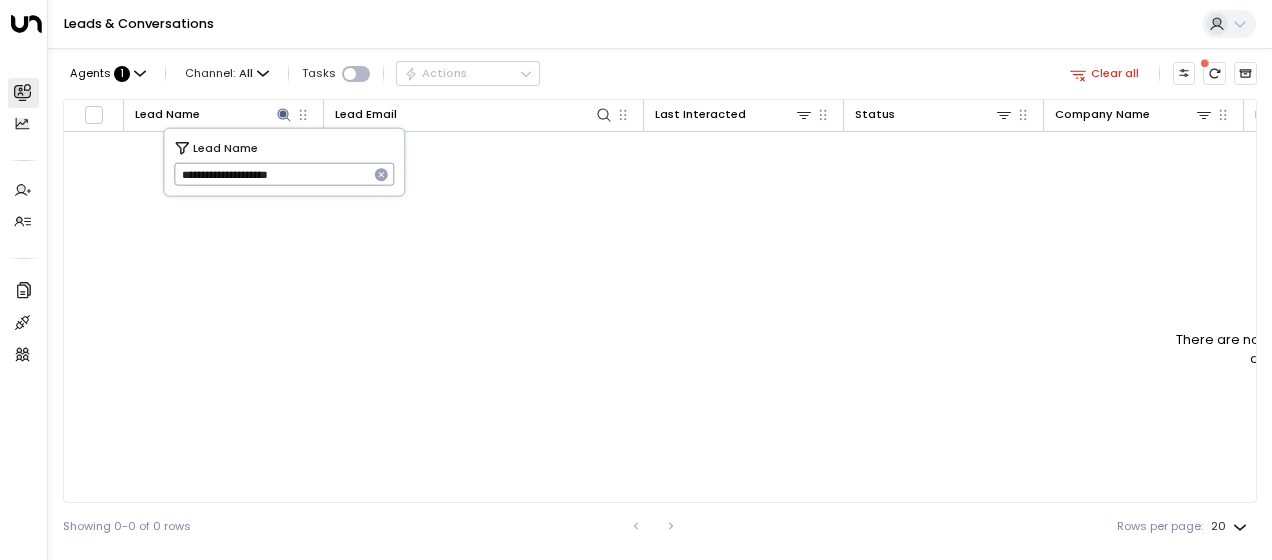 type on "**********" 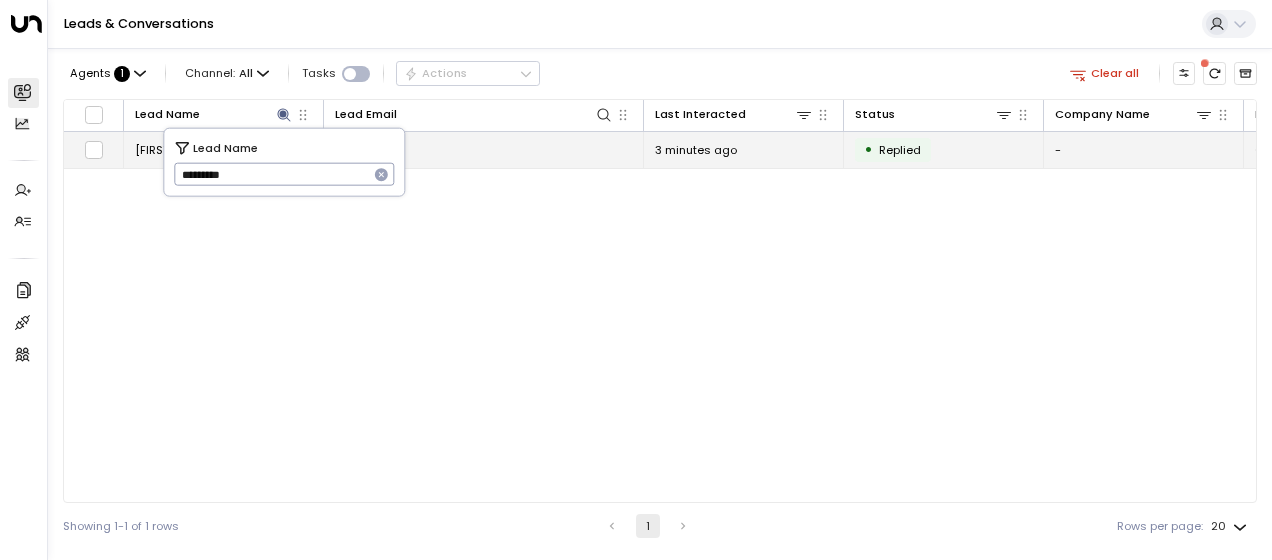 click on "[EMAIL]" at bounding box center [355, 150] 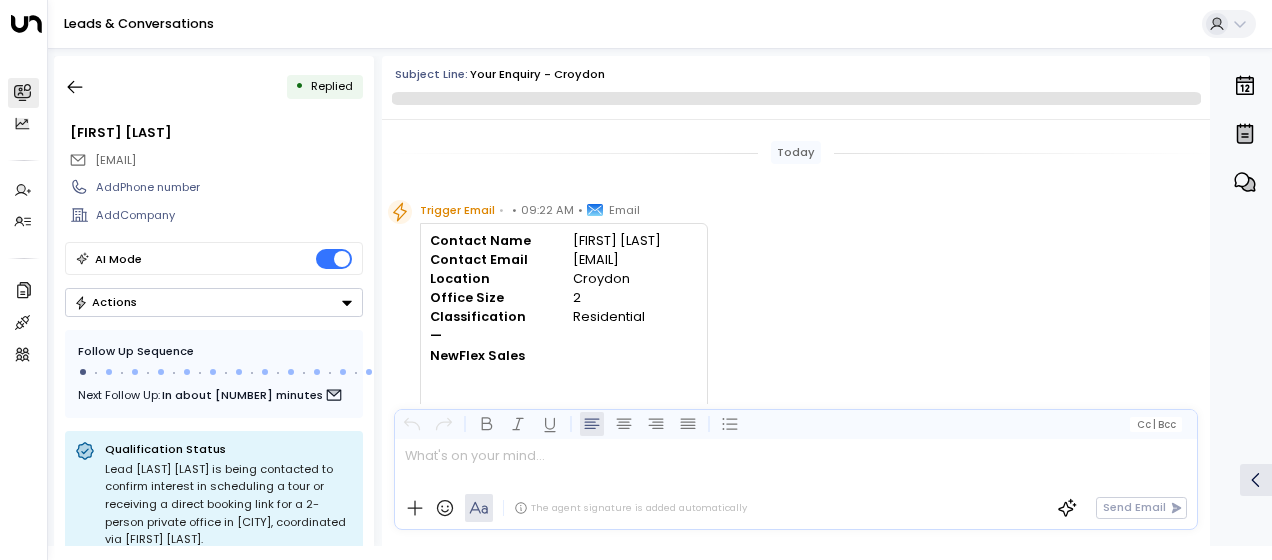scroll, scrollTop: 657, scrollLeft: 0, axis: vertical 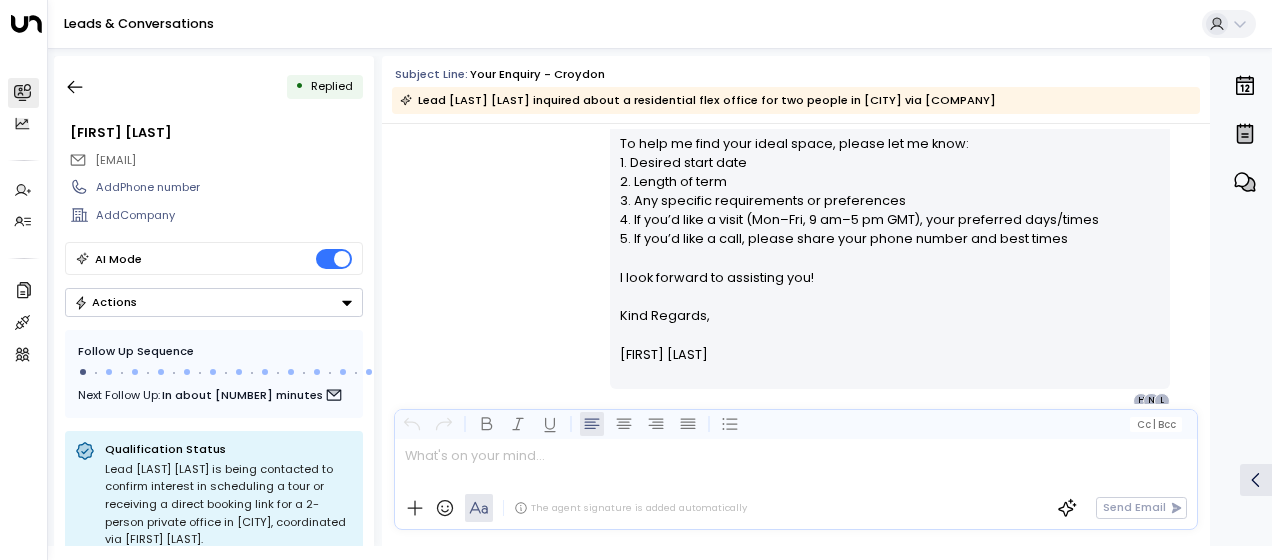 click on "[FIRST] [LAST] • [TIME] • Email Hi [LAST], Thank you for your interest in private offices at [COMPANY], [ADDRESS], [CITY] [POSTAL_CODE]. Available options: • 1-person office: £300 or £336 per month – Standard Private Office • 2-person office: £454 or £574 per month – Standard Private Office Resources: • Website & Brochure: [COMPANY] • Matterport tour: currently unavailable Alternative location: We also have a centre in [CITY]. Let me know if you’d like details on this option. To help me find your ideal space, please let me know: 1. Desired start date 2. Length of term 3. Any specific requirements or preferences 4. If you’d like a visit (Mon–Fri, 9 am–5 pm GMT), your preferred days/times 5. If you’d like a call, please share your phone number and best times I look forward to assisting you! Kind Regards, [FIRST] [LAST] L N H" at bounding box center [796, 103] 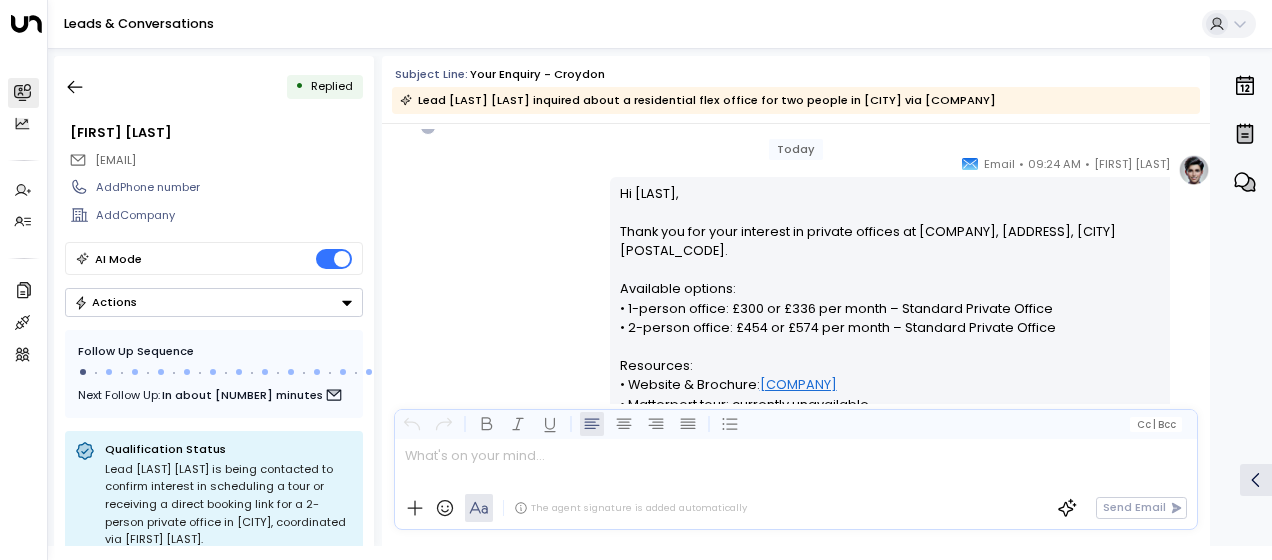 scroll, scrollTop: 297, scrollLeft: 0, axis: vertical 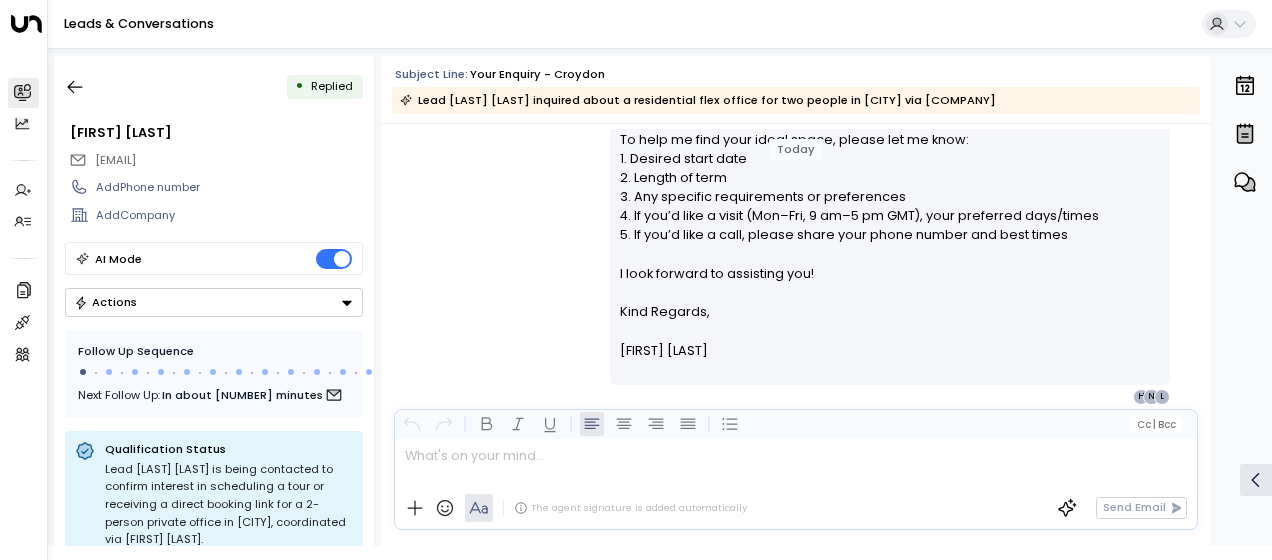 drag, startPoint x: 615, startPoint y: 192, endPoint x: 715, endPoint y: 402, distance: 232.59407 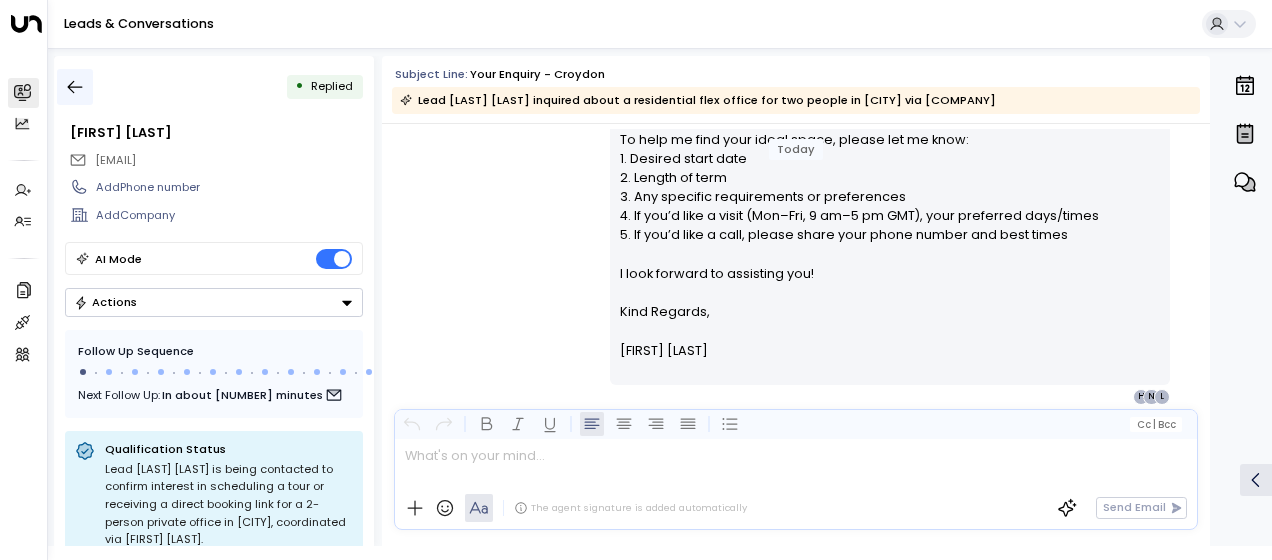 click at bounding box center (75, 87) 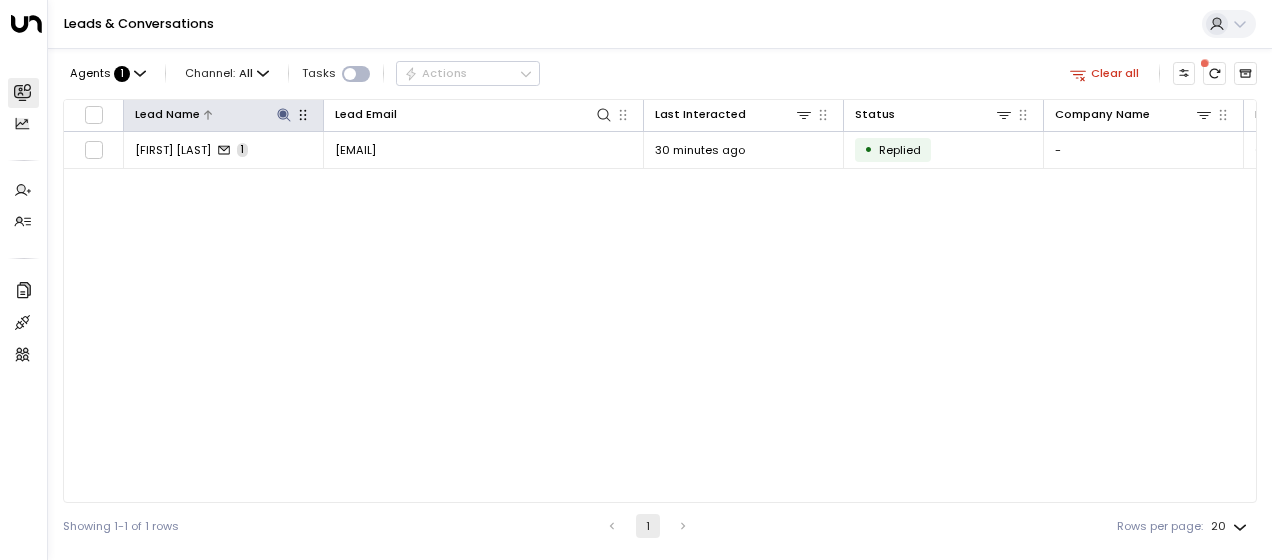 click at bounding box center [283, 114] 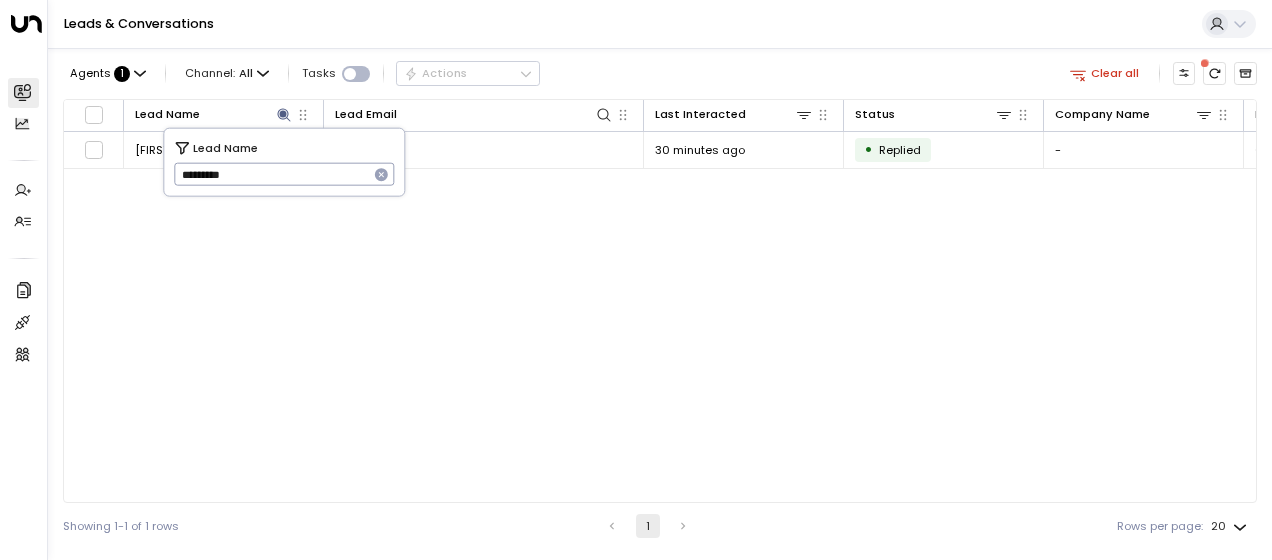 click on "*********" at bounding box center (271, 174) 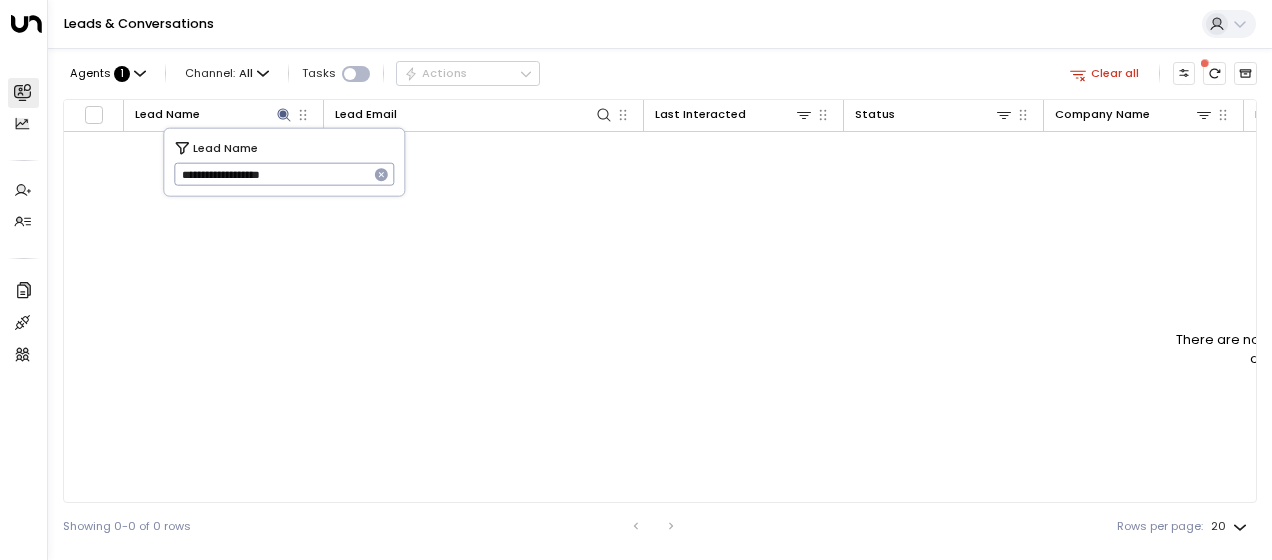 click on "**********" at bounding box center [271, 174] 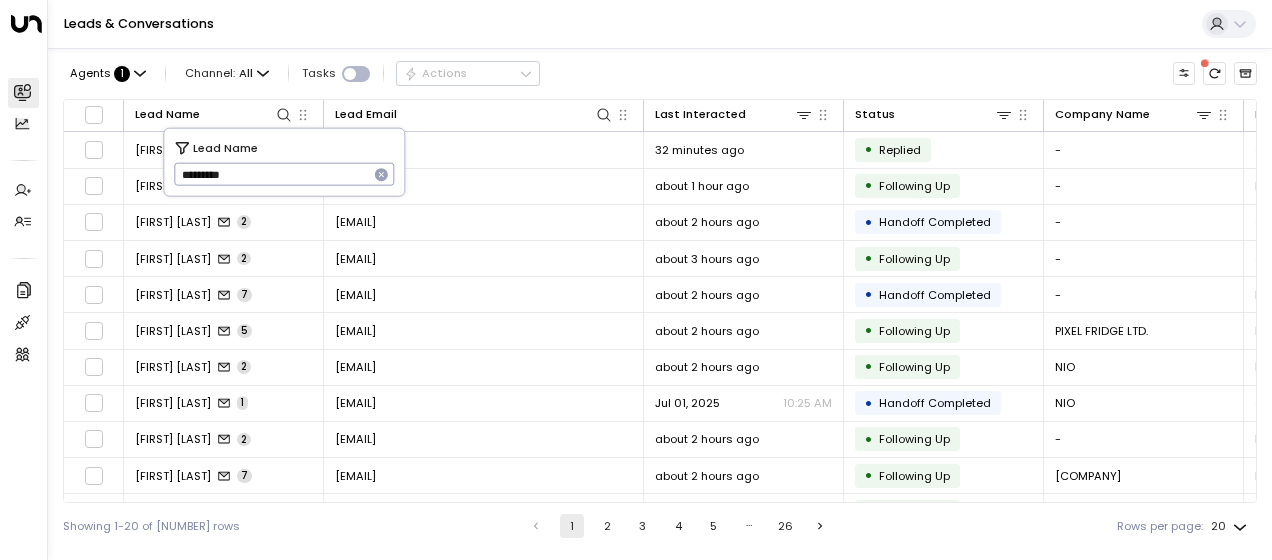 type on "*********" 